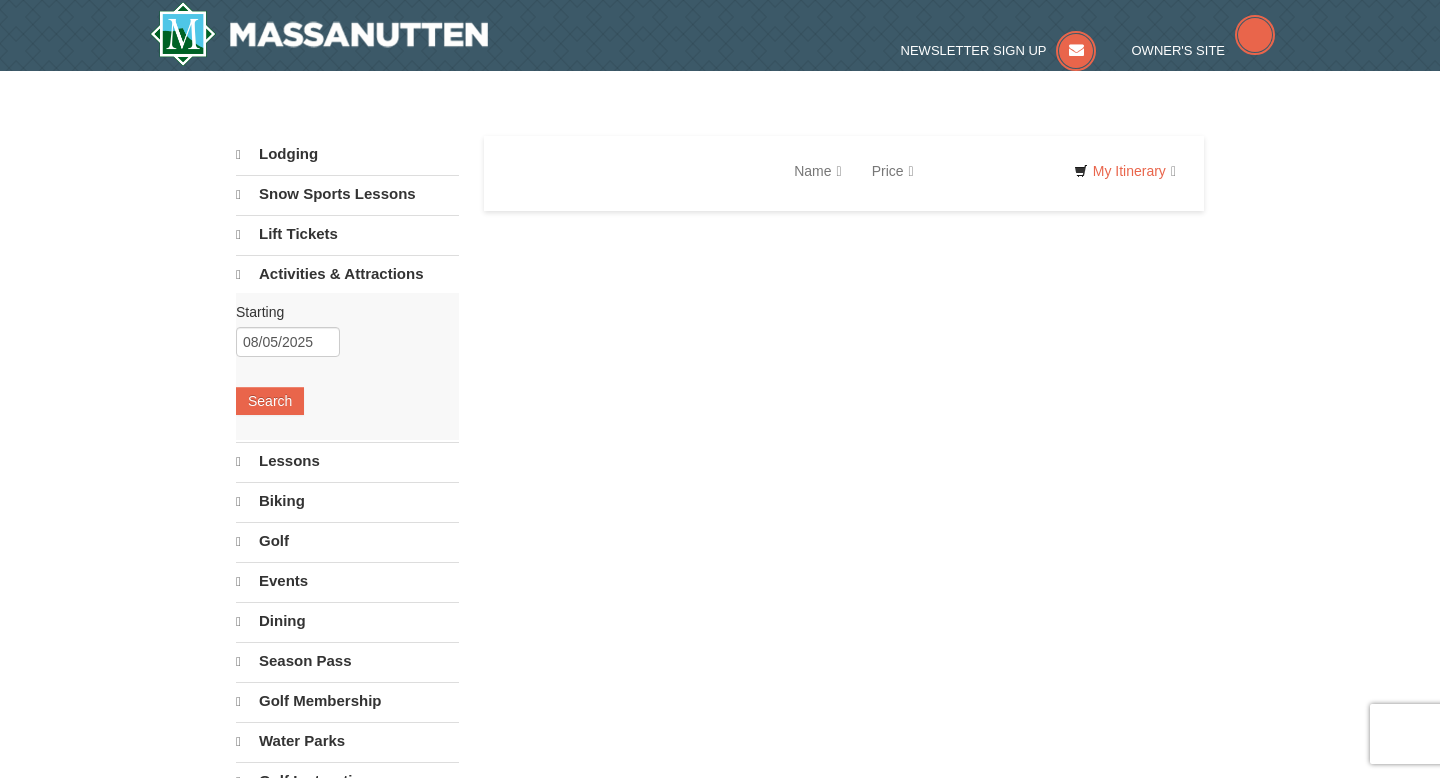 scroll, scrollTop: 0, scrollLeft: 0, axis: both 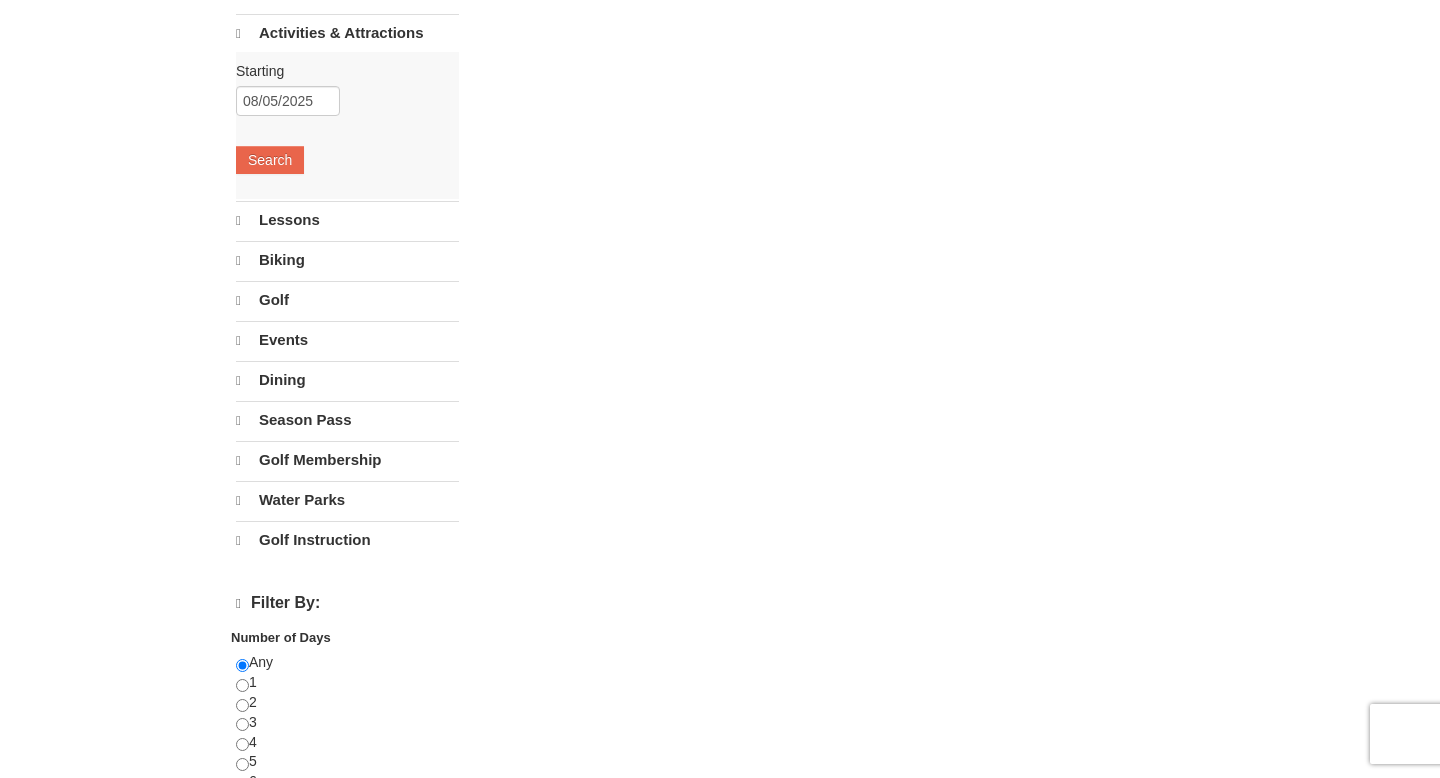 select on "8" 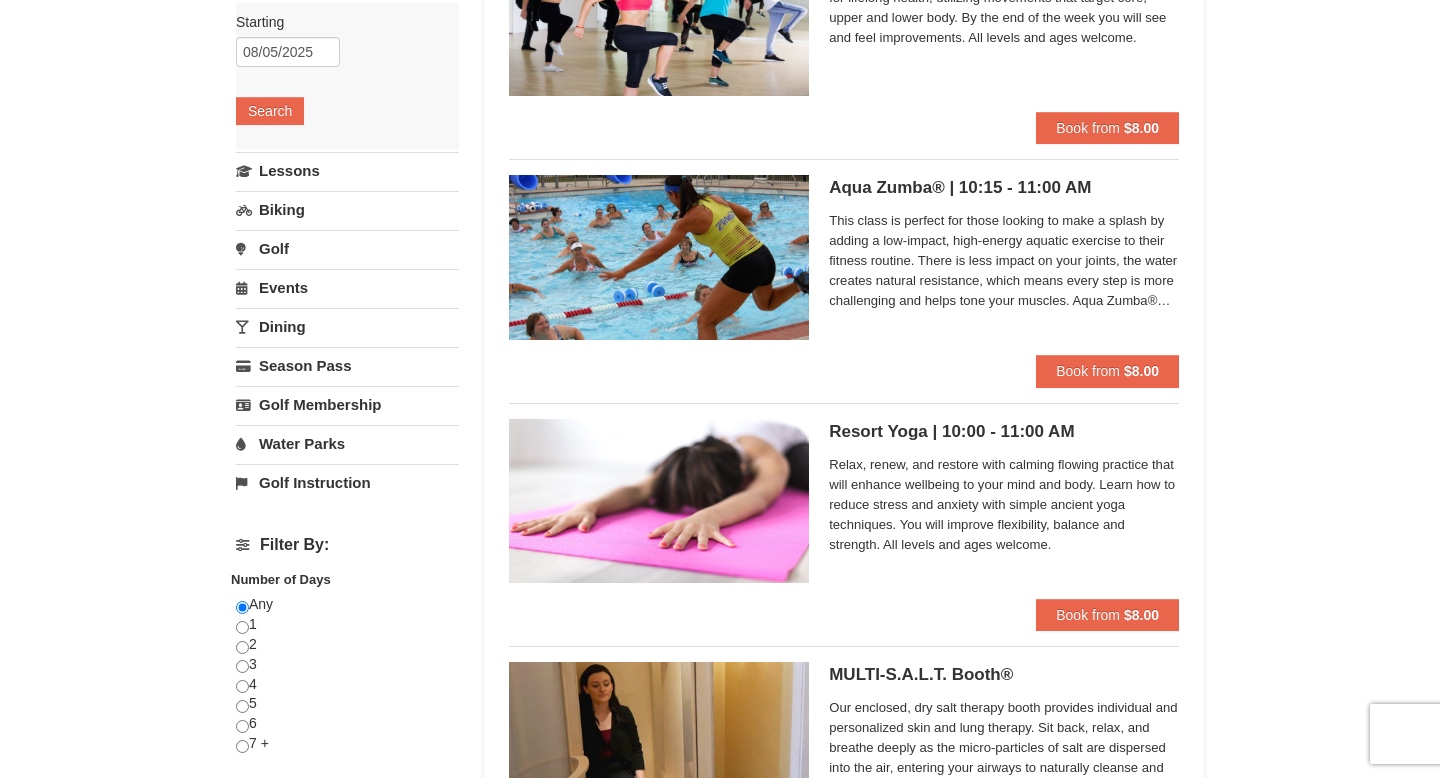 select on "8" 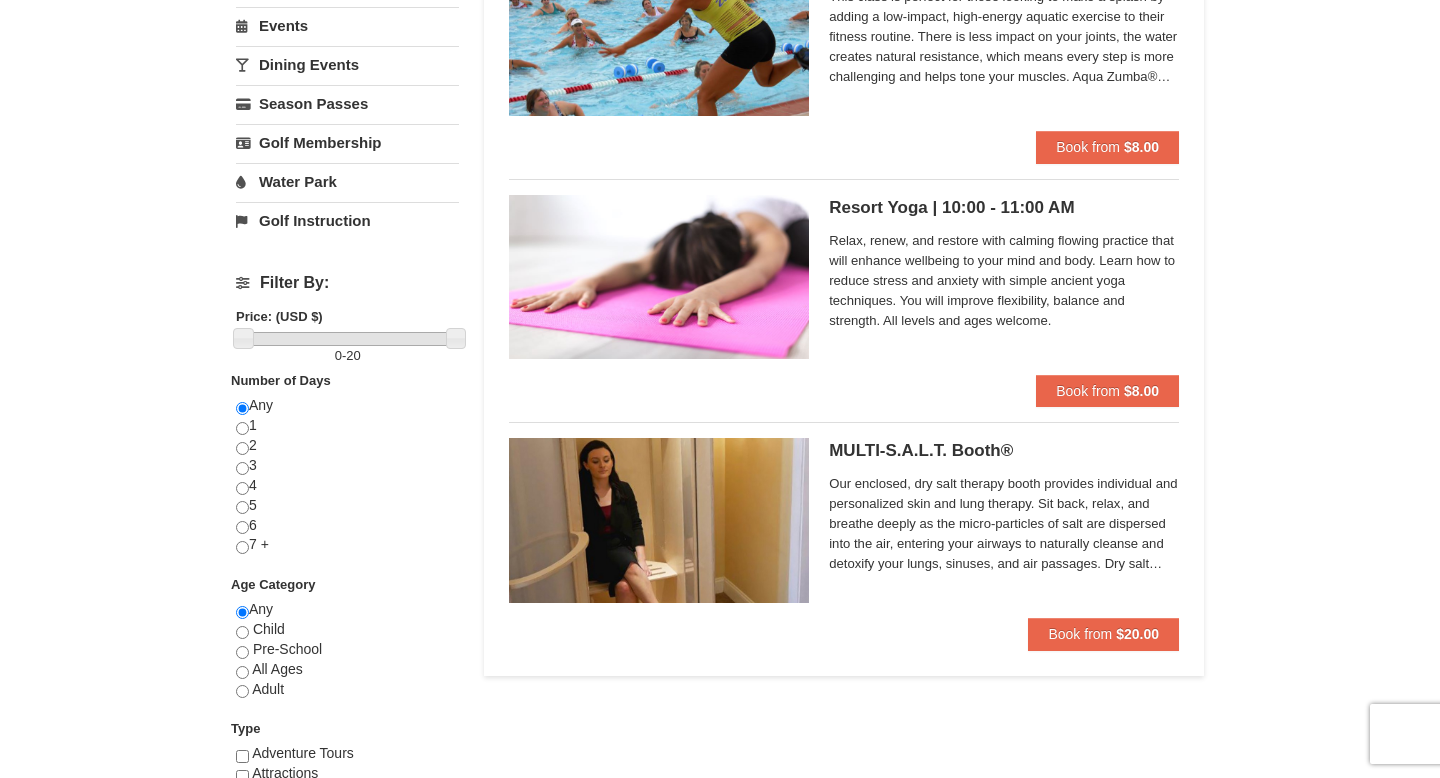 scroll, scrollTop: 510, scrollLeft: 0, axis: vertical 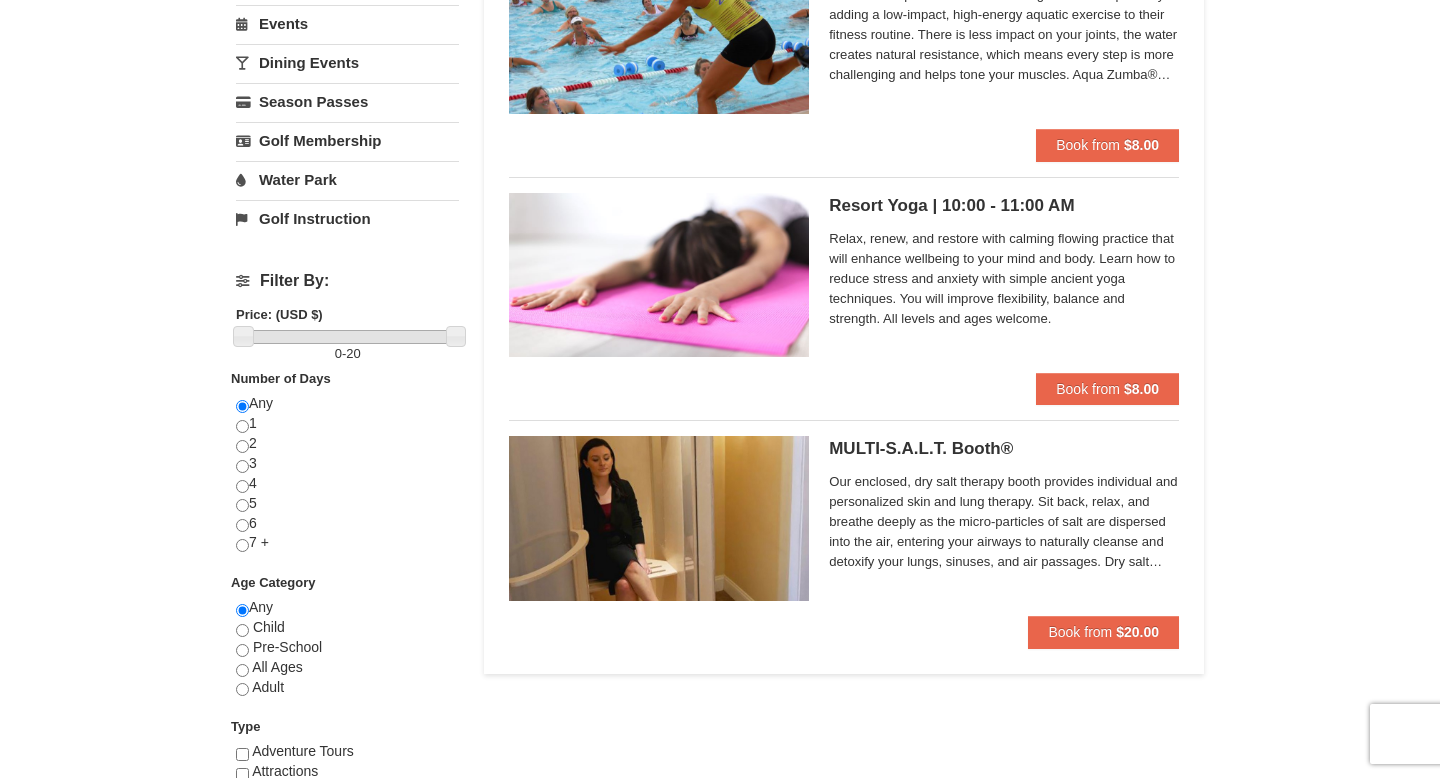 click at bounding box center [659, 275] 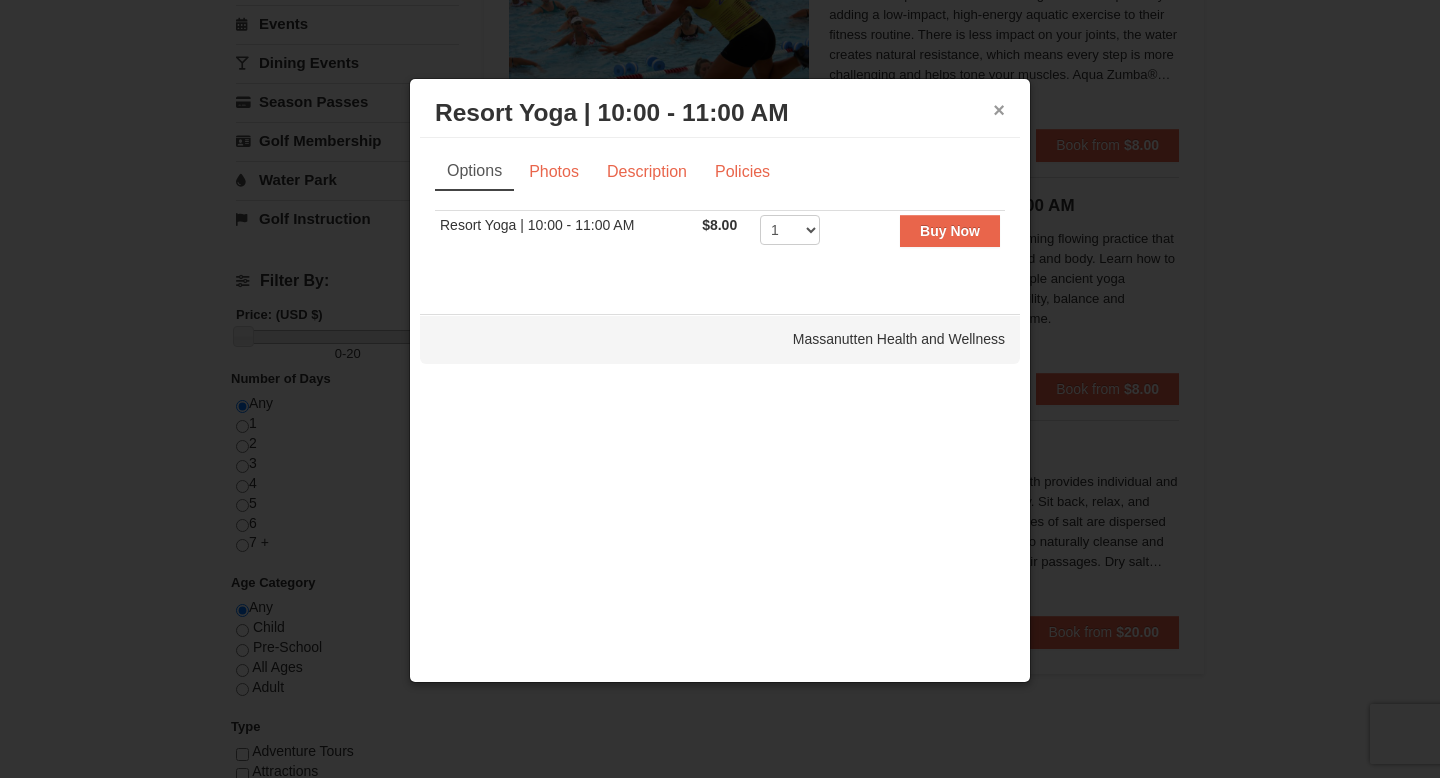 click on "×" at bounding box center [999, 110] 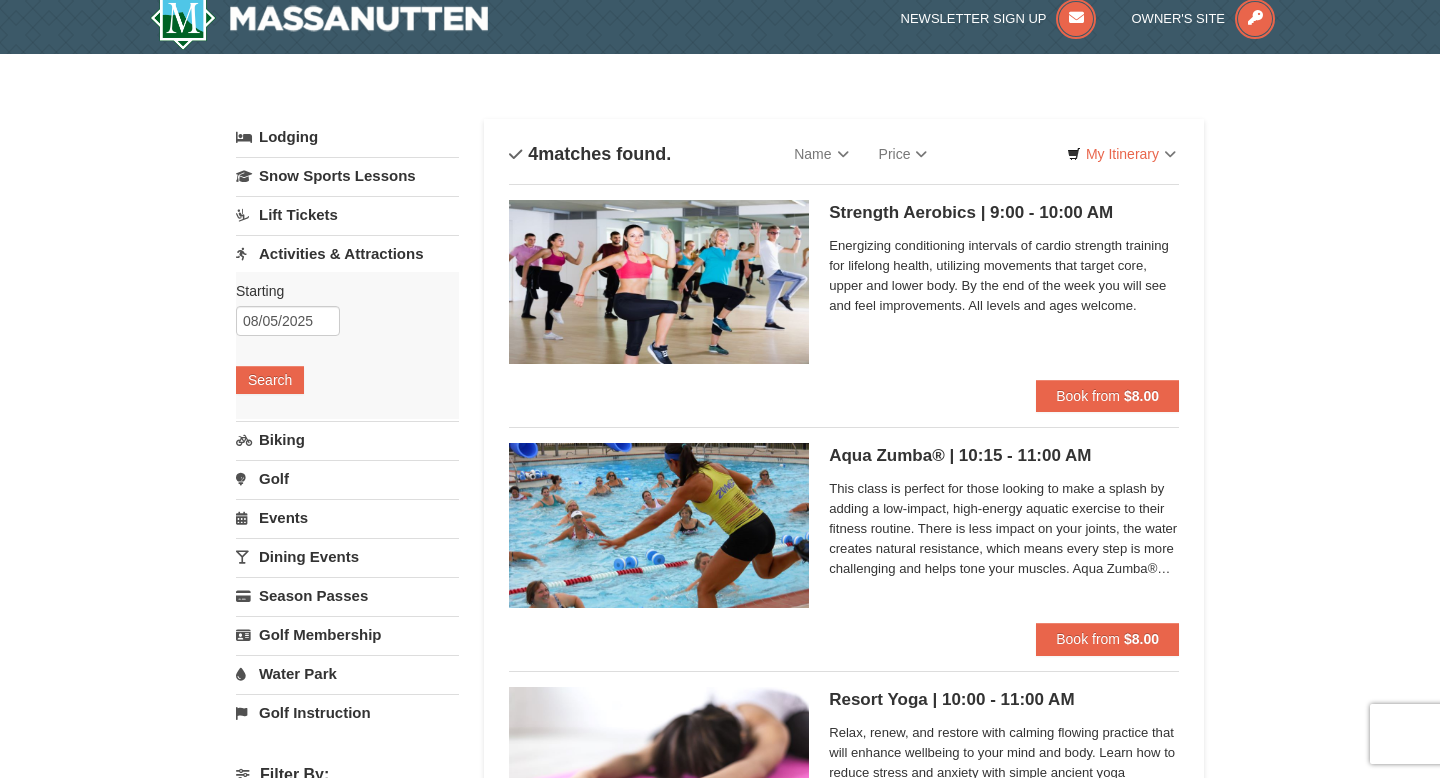 scroll, scrollTop: 0, scrollLeft: 0, axis: both 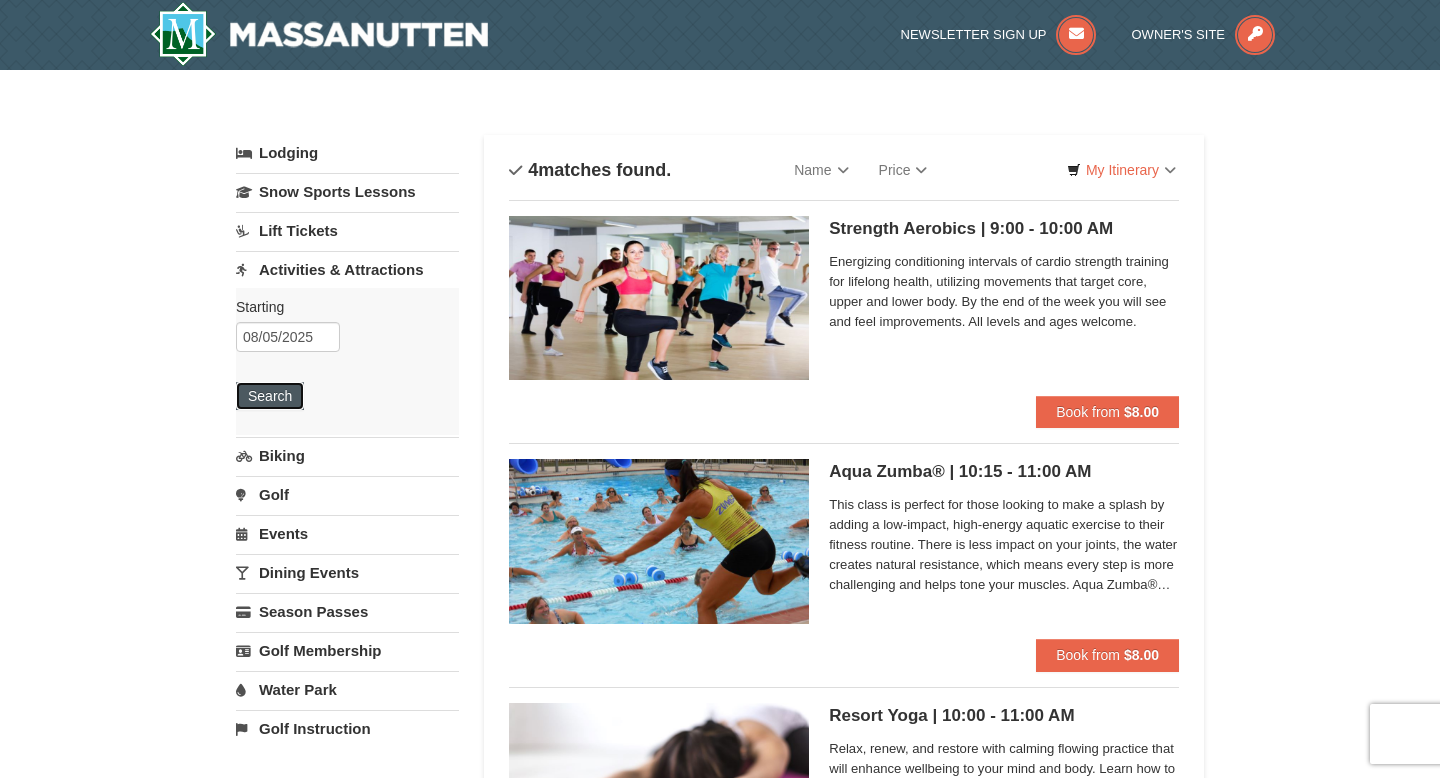 click on "Search" at bounding box center (270, 396) 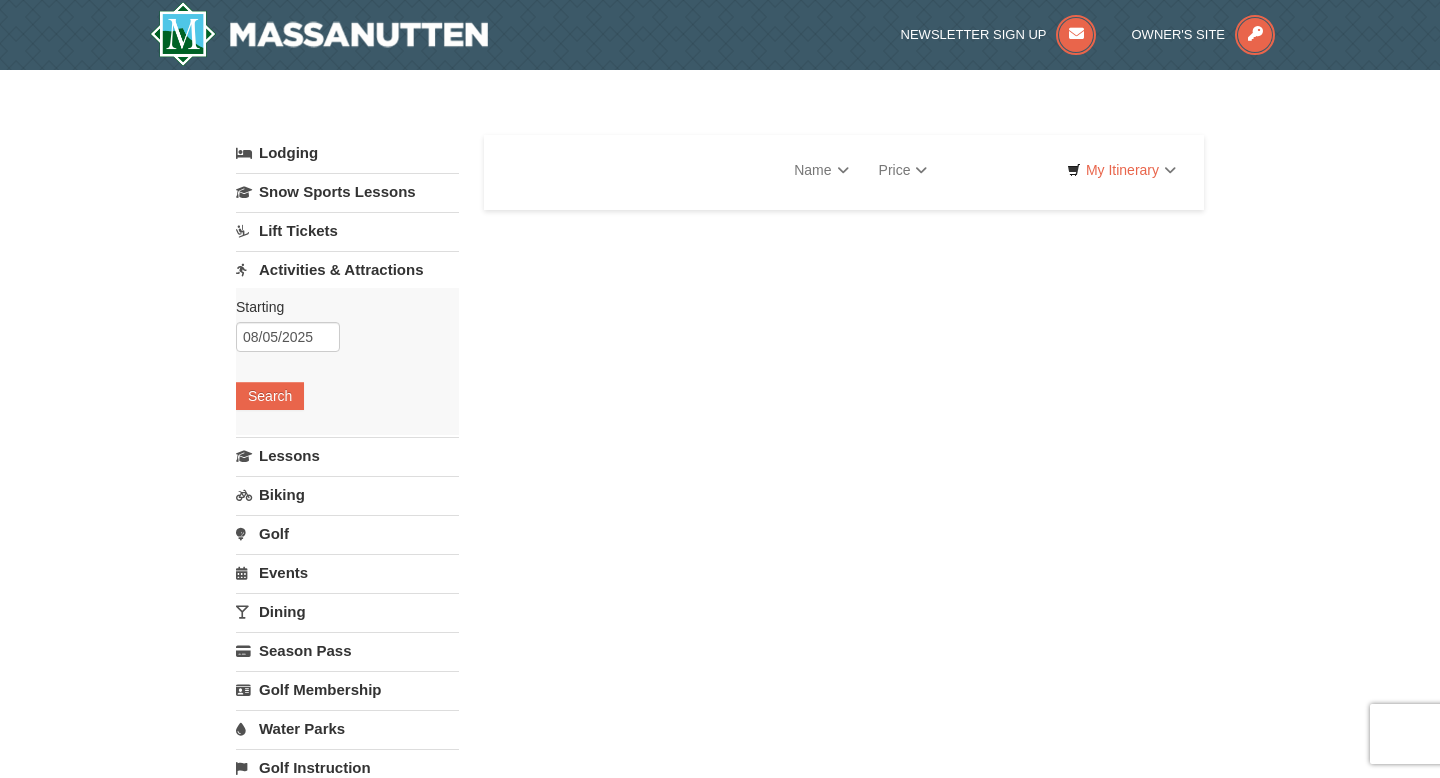 scroll, scrollTop: 0, scrollLeft: 0, axis: both 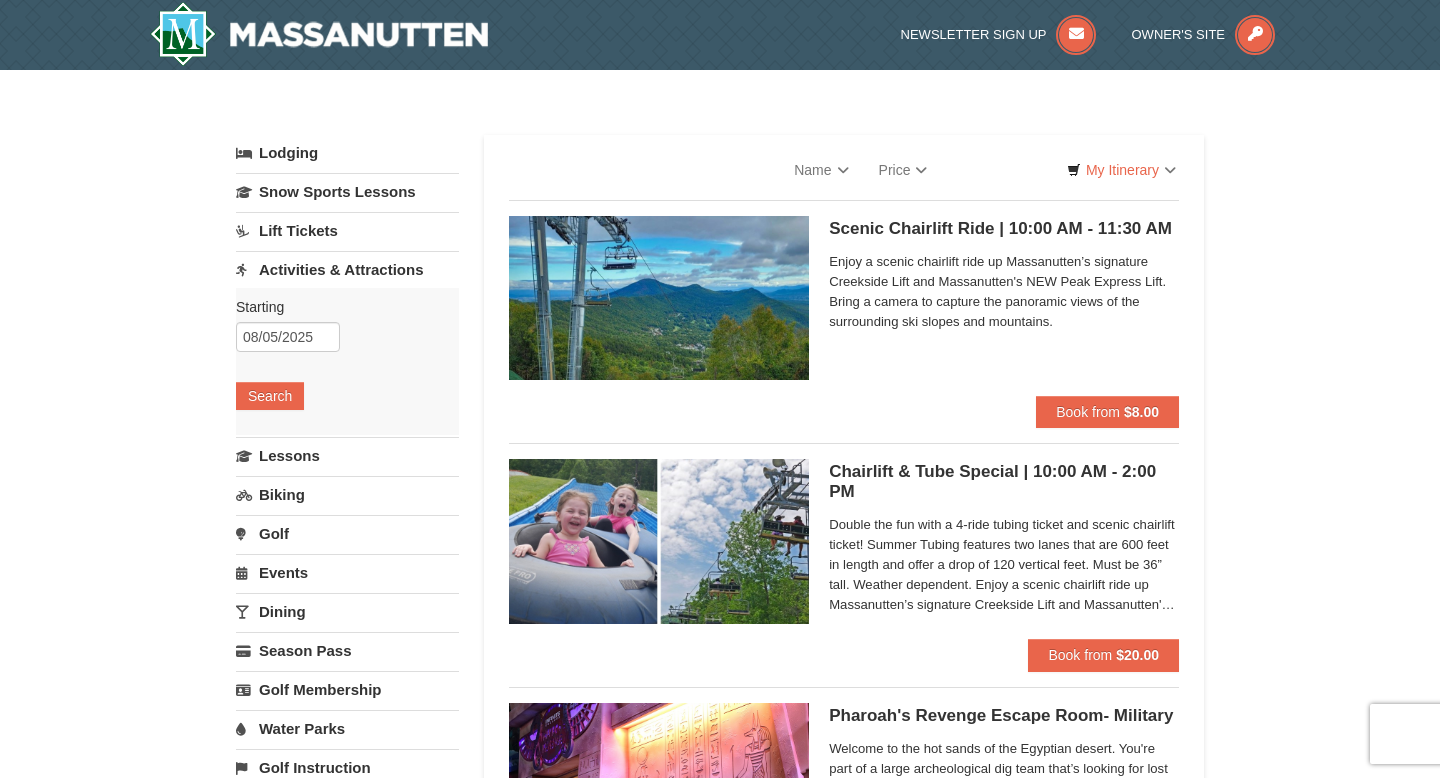 select on "8" 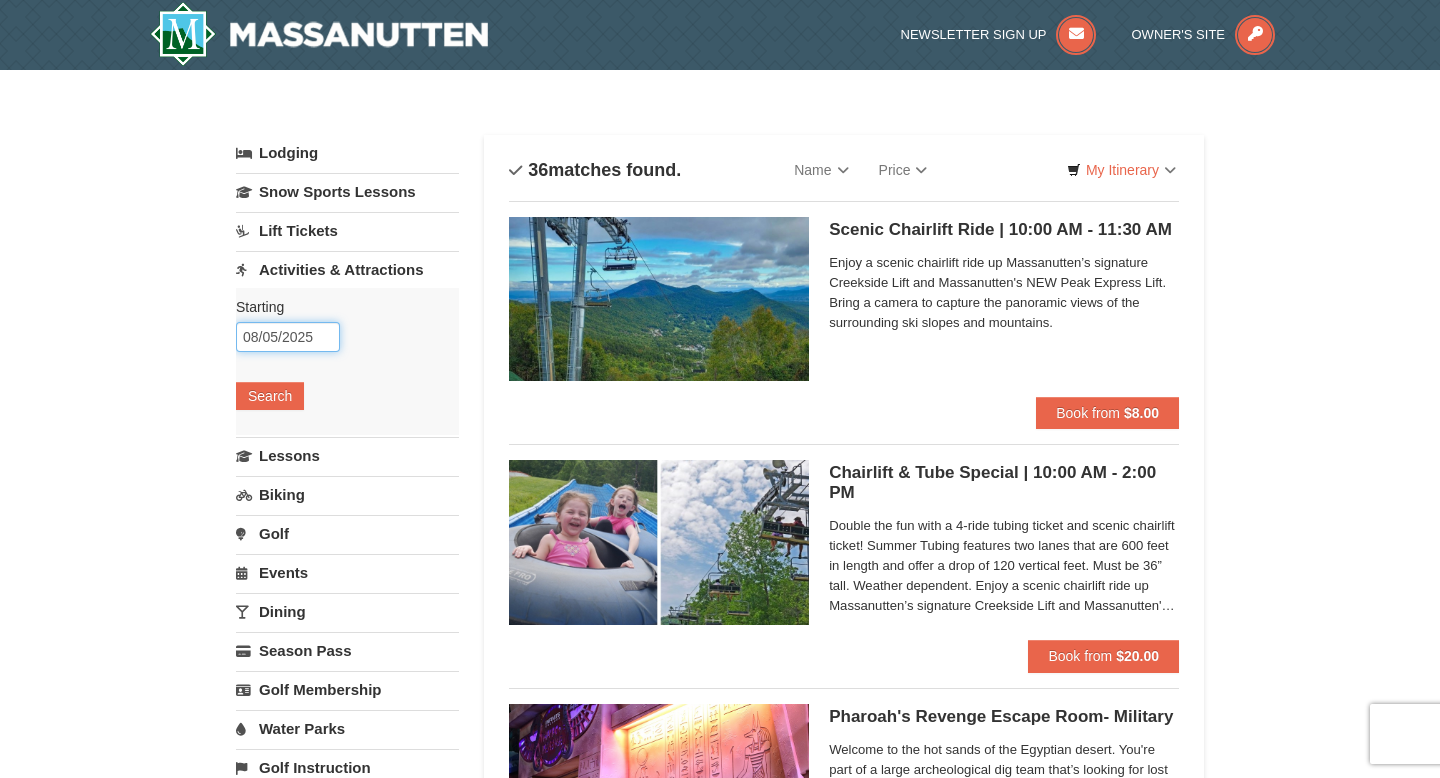 click on "08/05/2025" at bounding box center [288, 337] 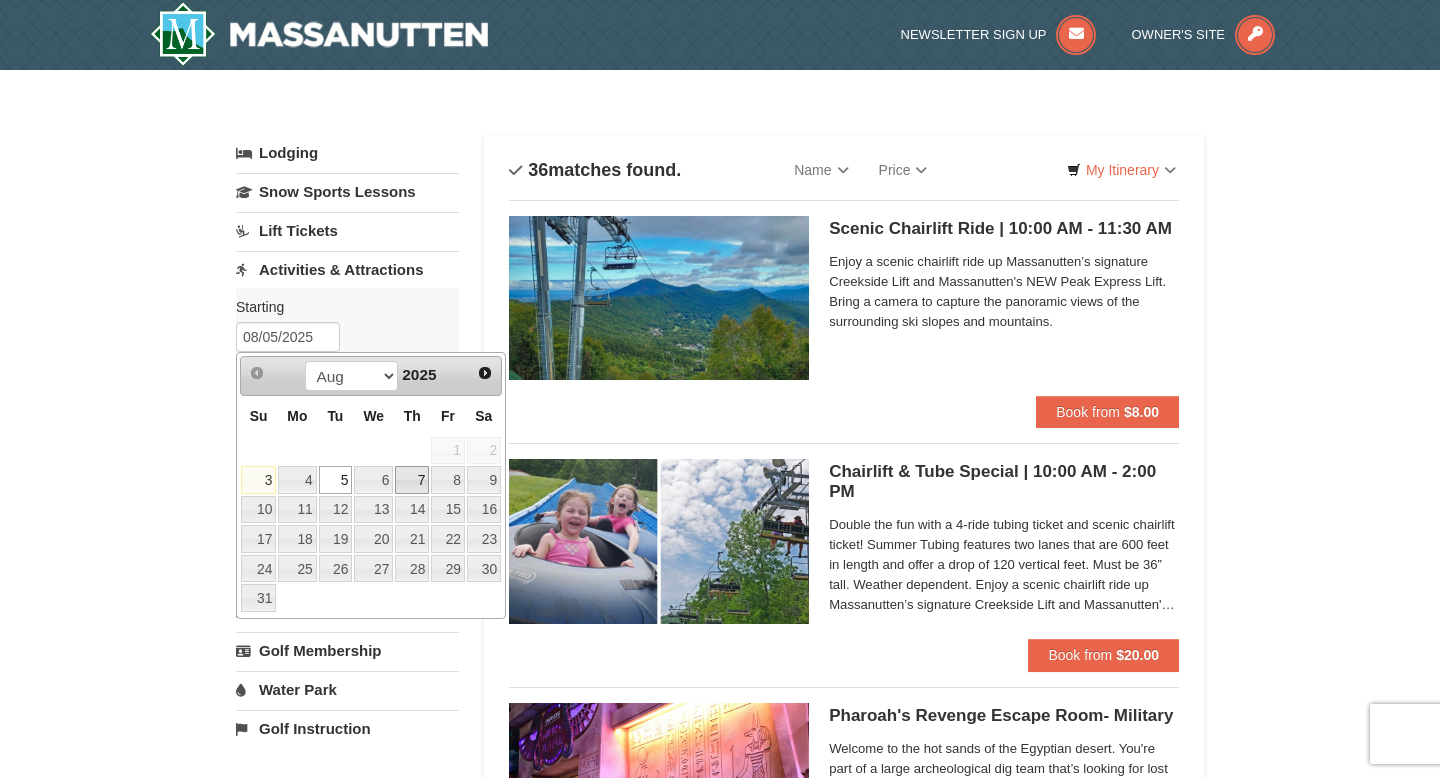 click on "7" at bounding box center (412, 480) 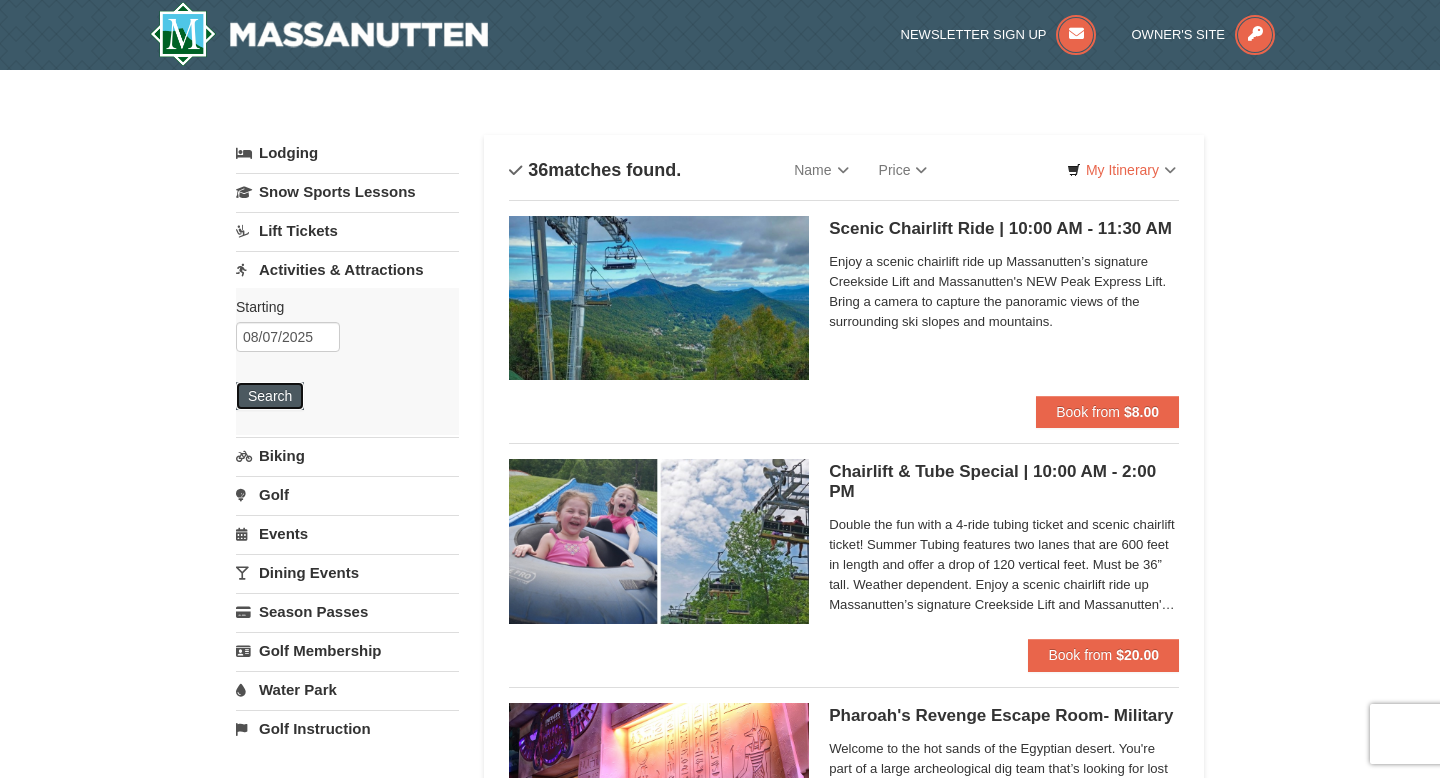 click on "Search" at bounding box center (270, 396) 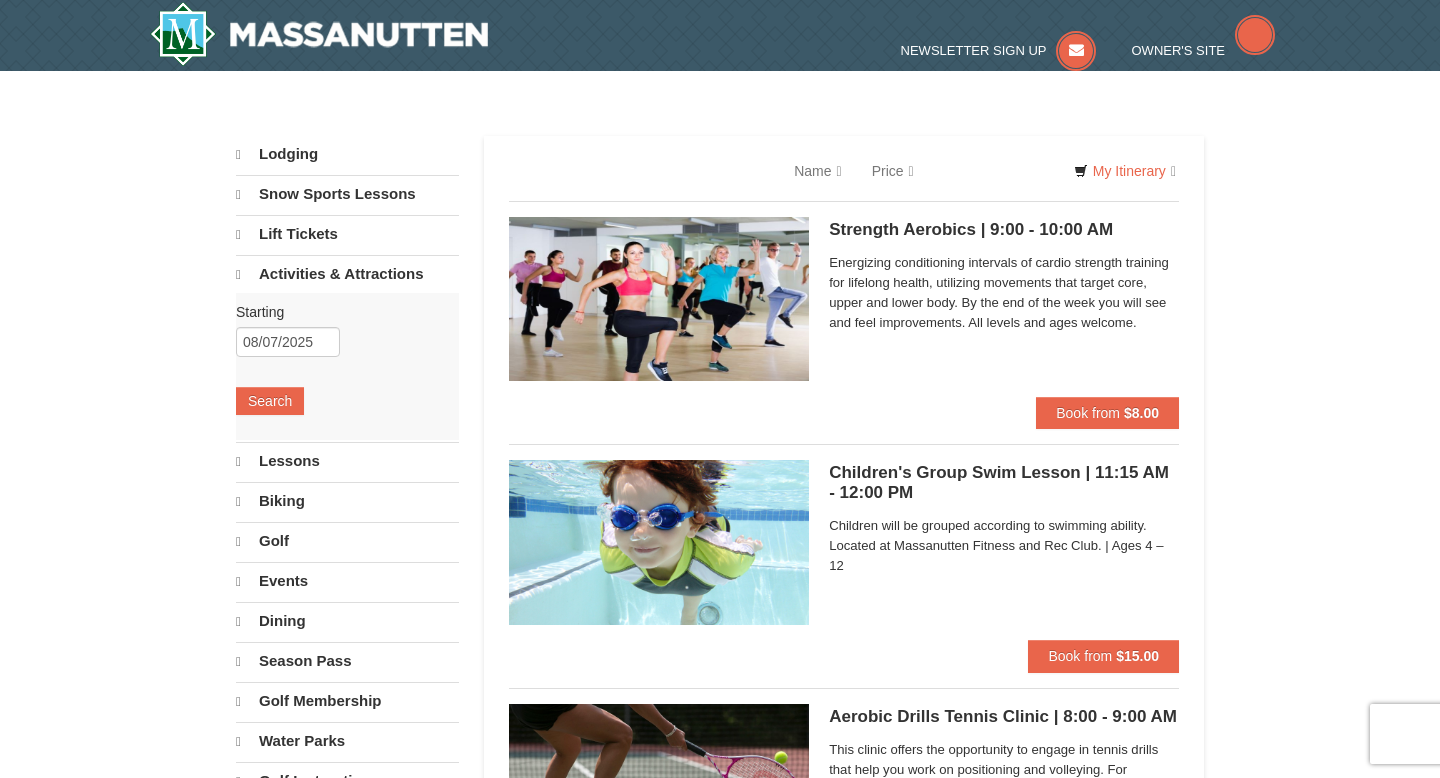 scroll, scrollTop: 0, scrollLeft: 0, axis: both 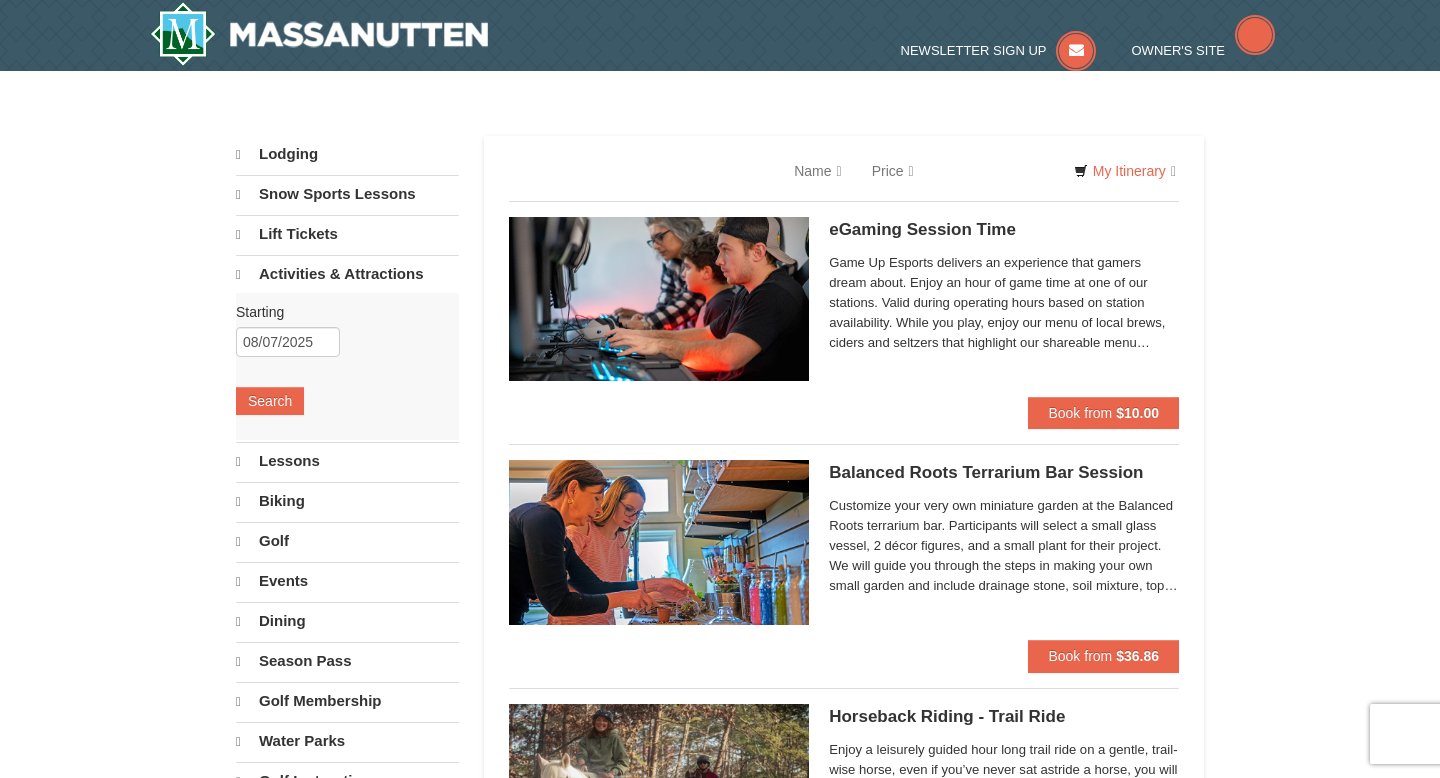 select on "8" 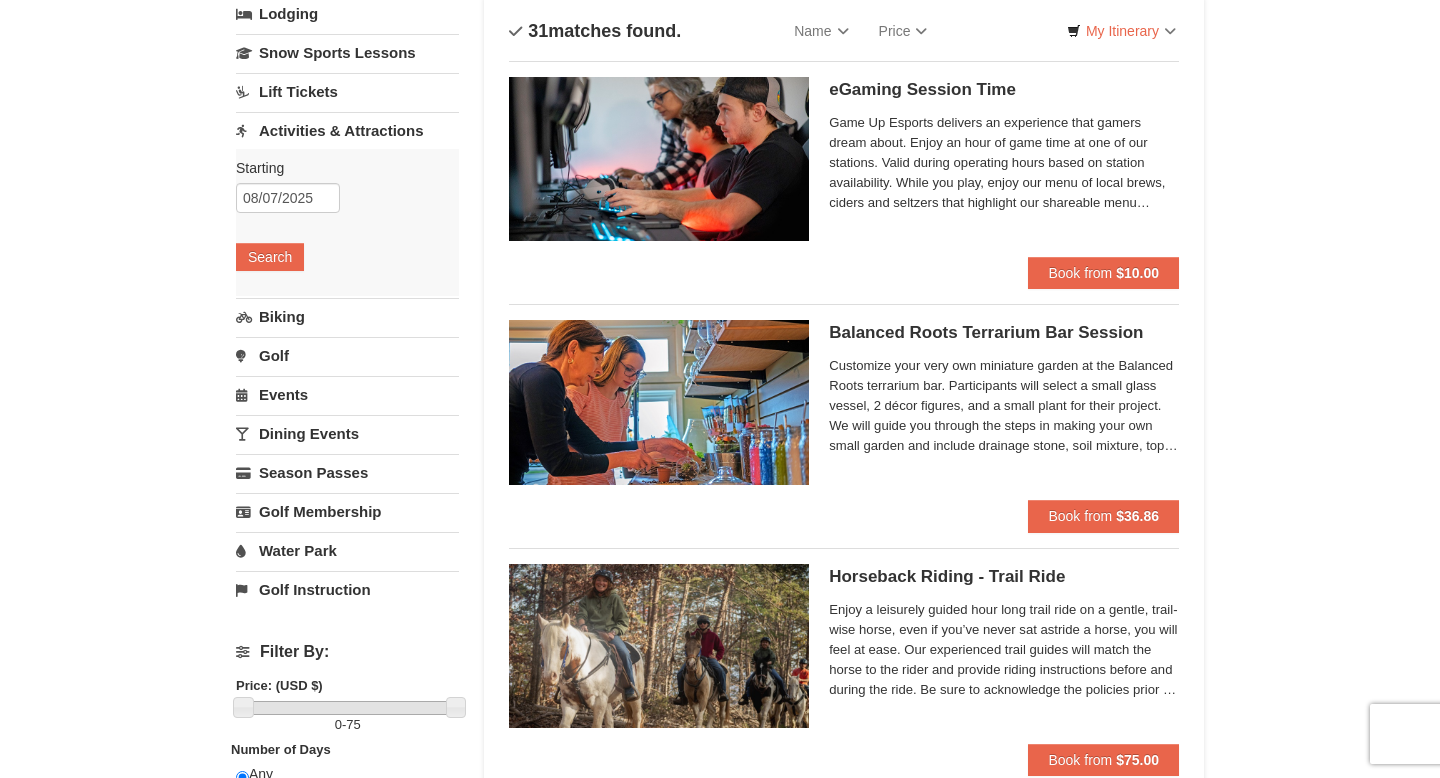 scroll, scrollTop: 0, scrollLeft: 0, axis: both 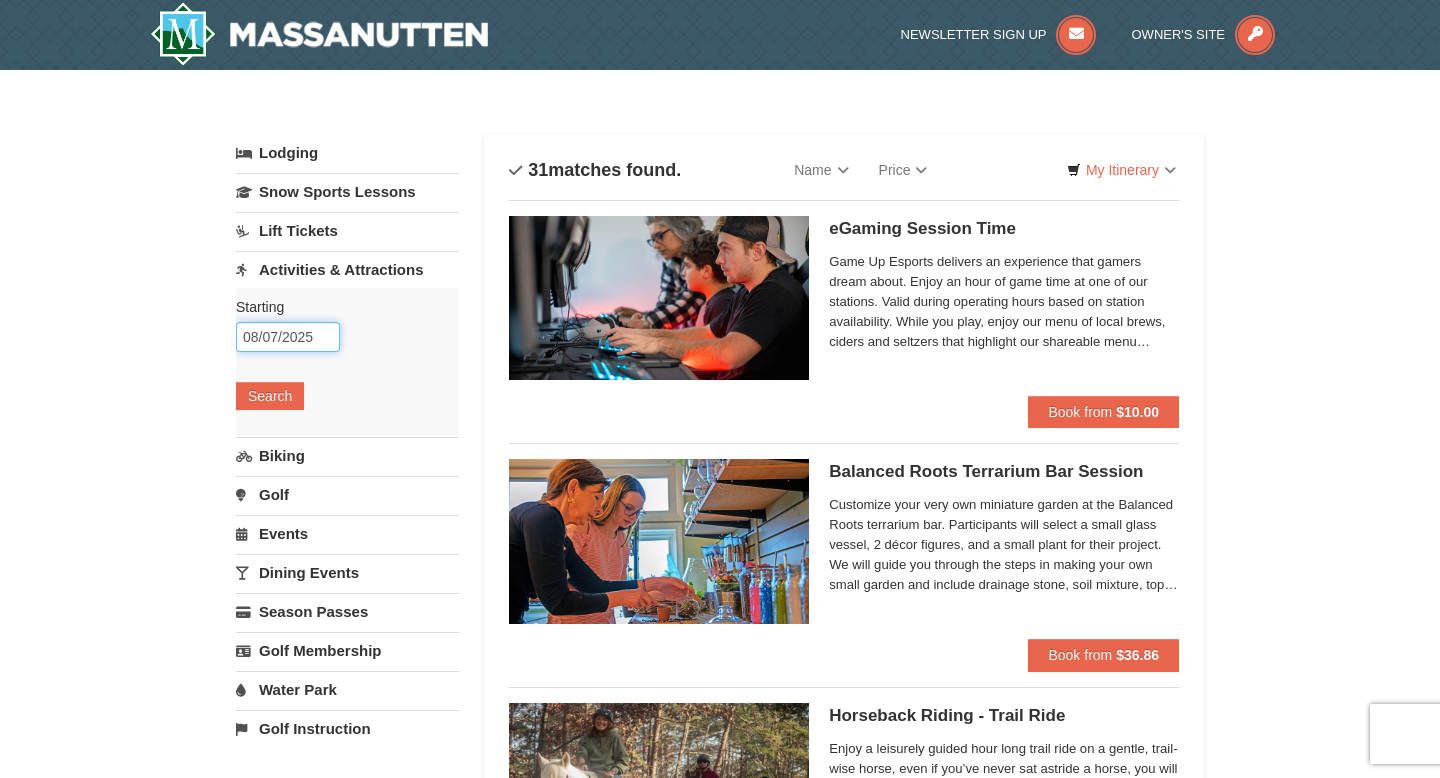 click on "08/07/2025" at bounding box center [288, 337] 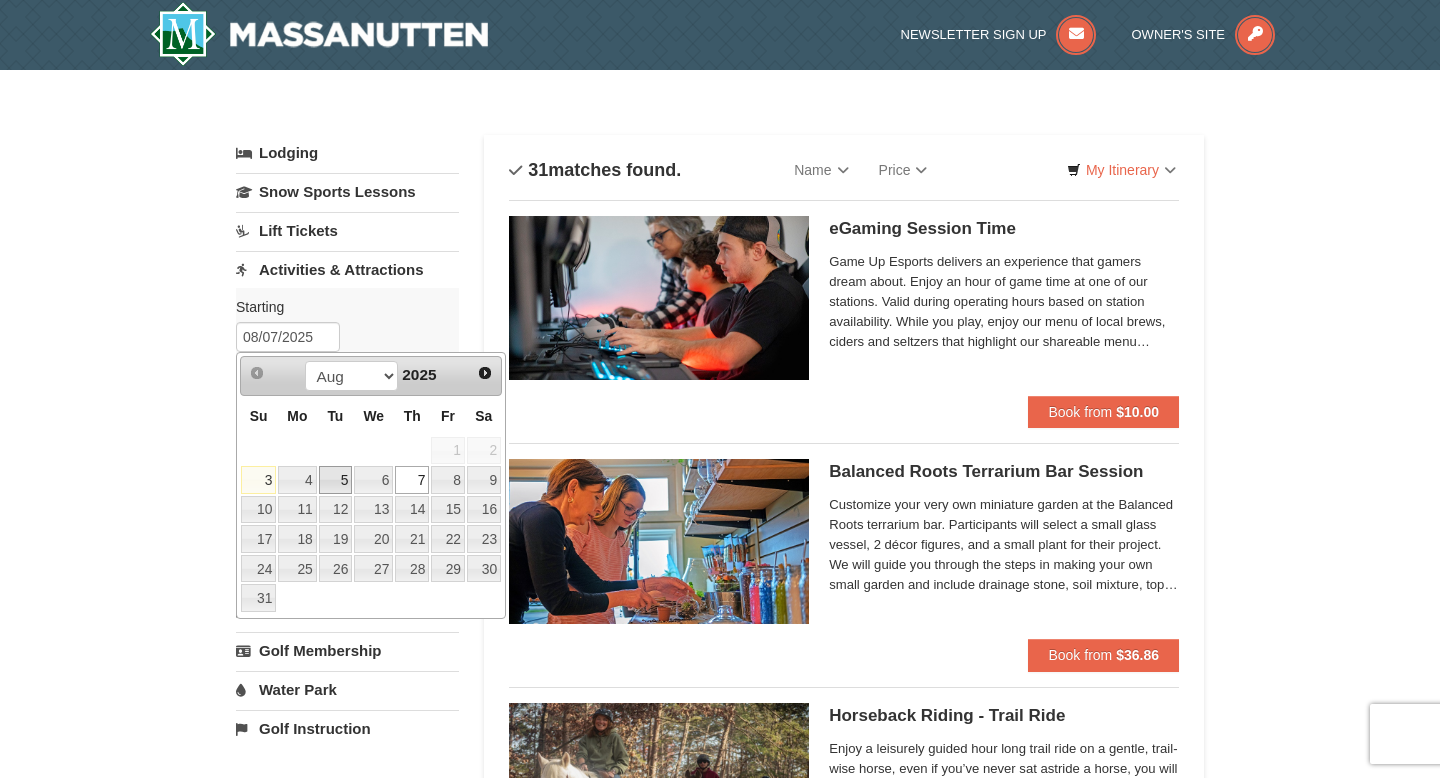 click on "5" at bounding box center [336, 480] 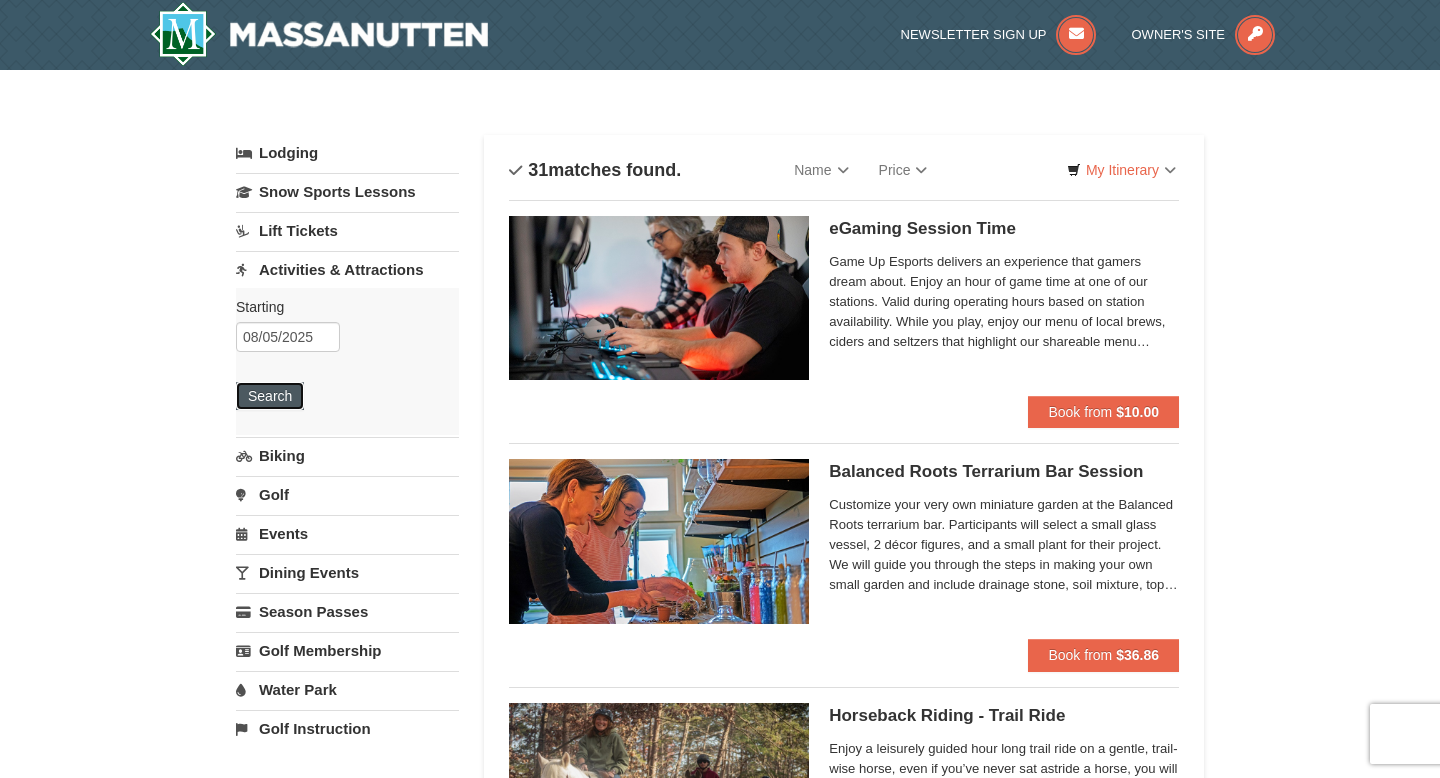 click on "Search" at bounding box center [270, 396] 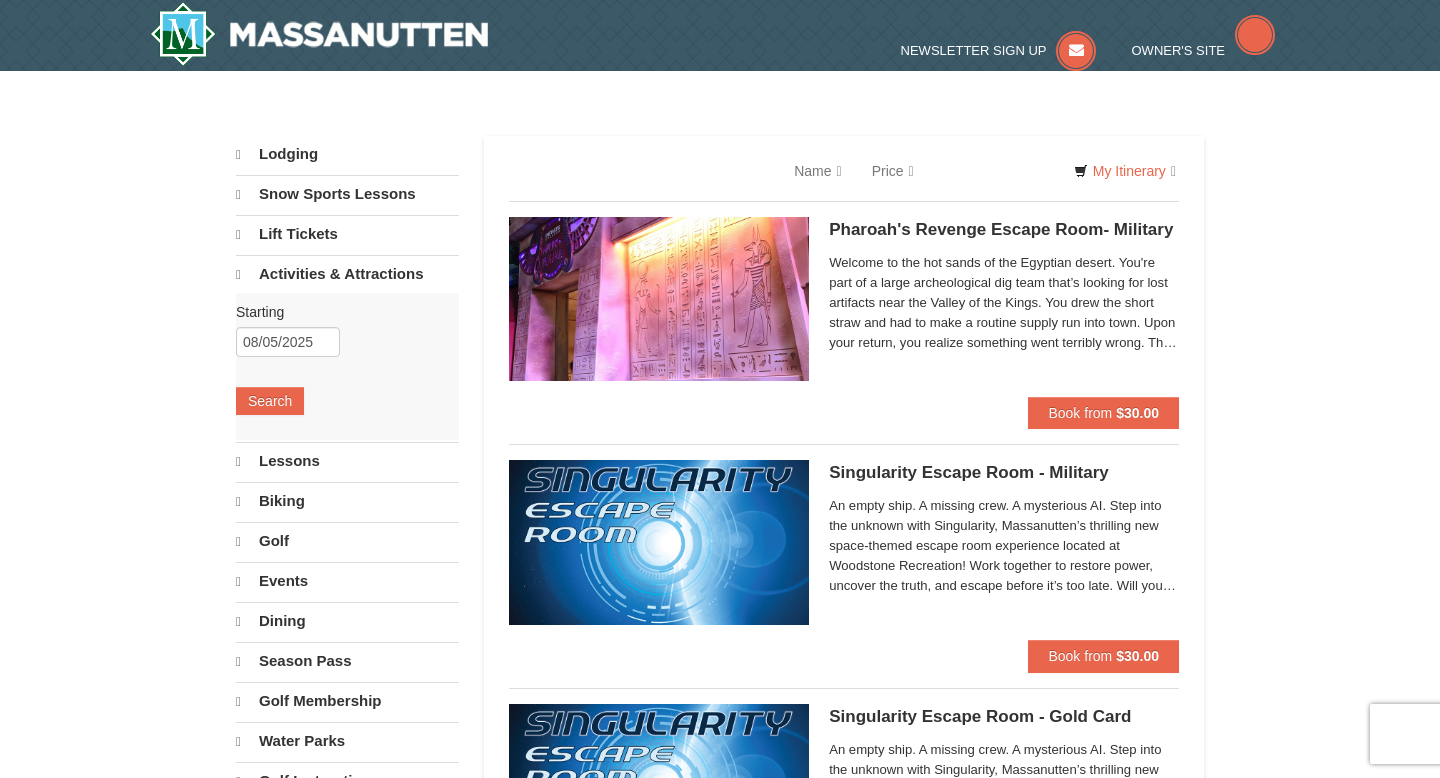 scroll, scrollTop: 0, scrollLeft: 0, axis: both 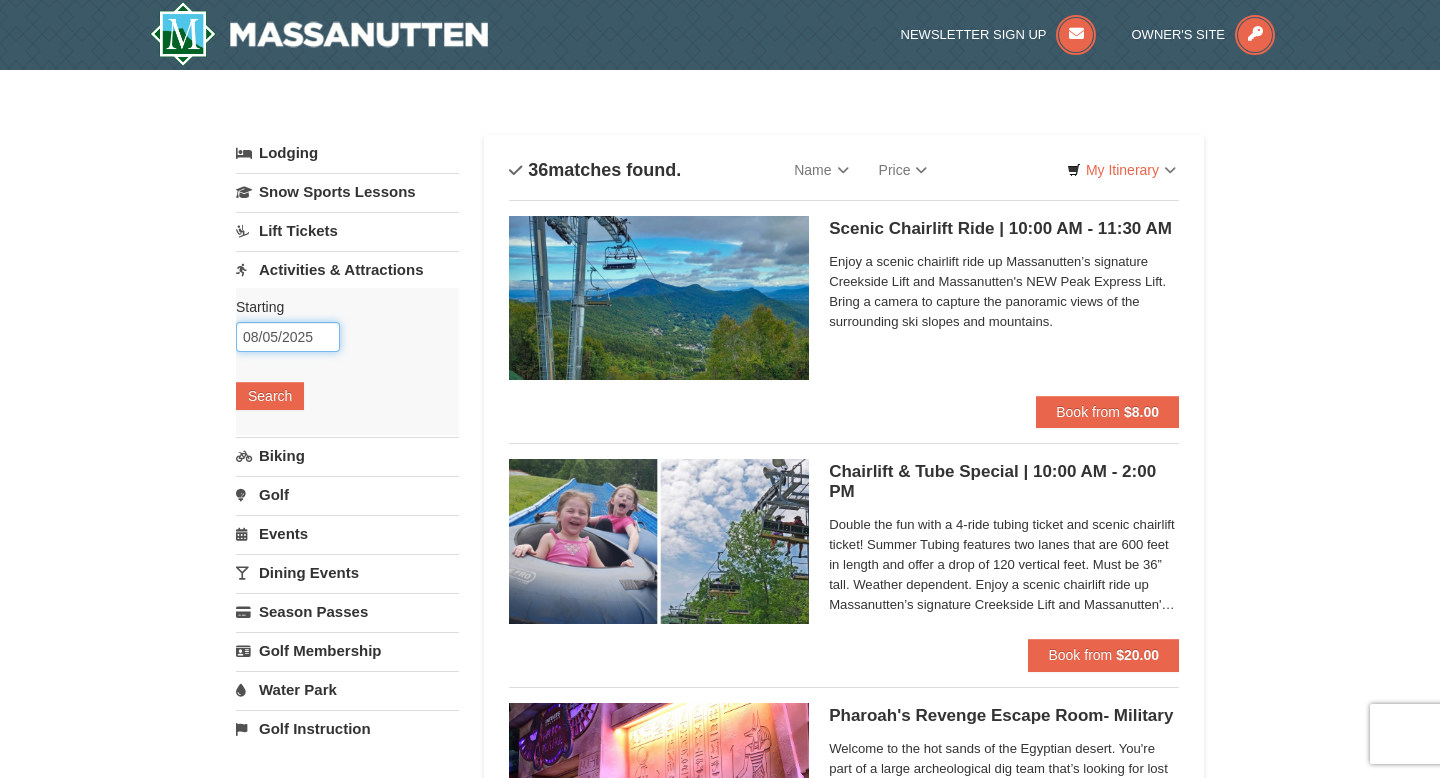 click on "08/05/2025" at bounding box center [288, 337] 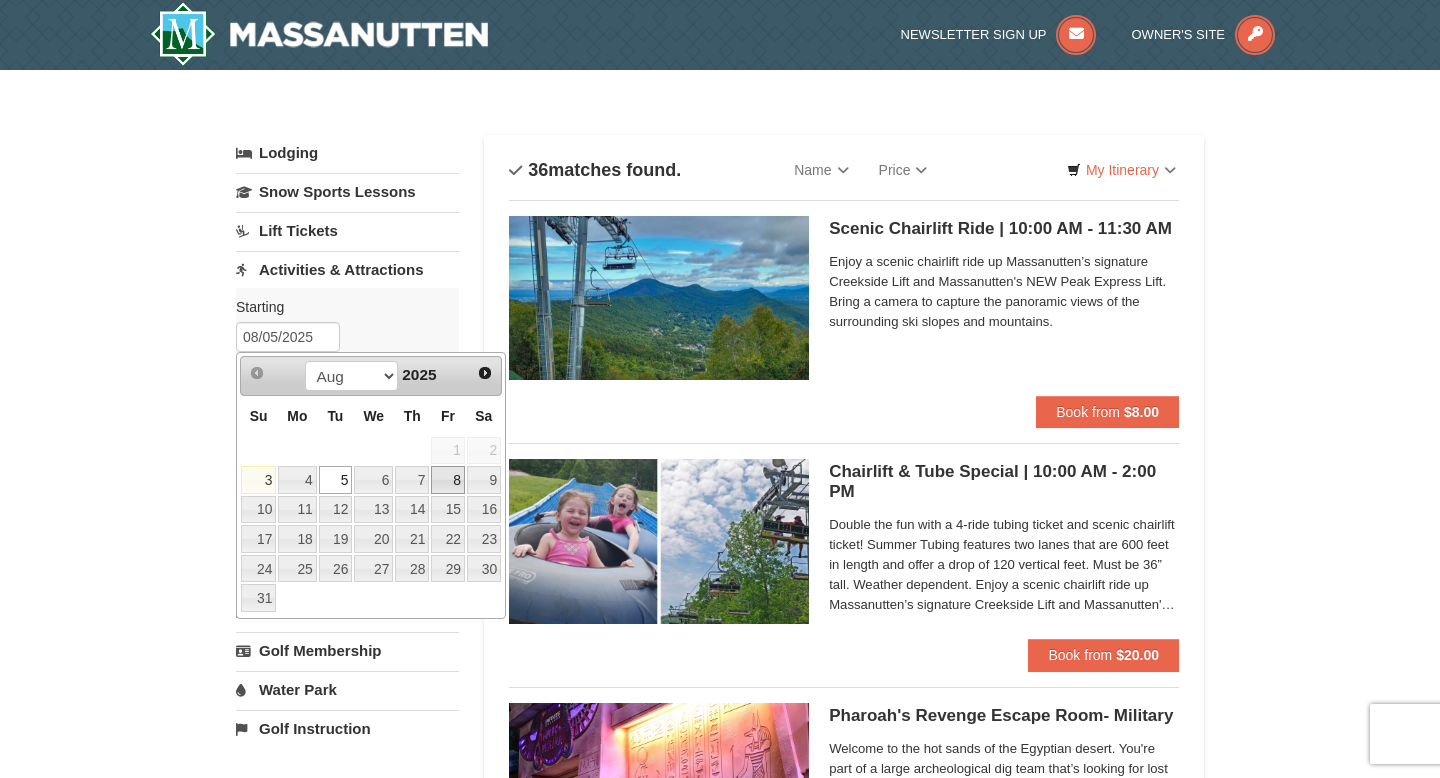 click on "8" at bounding box center (448, 480) 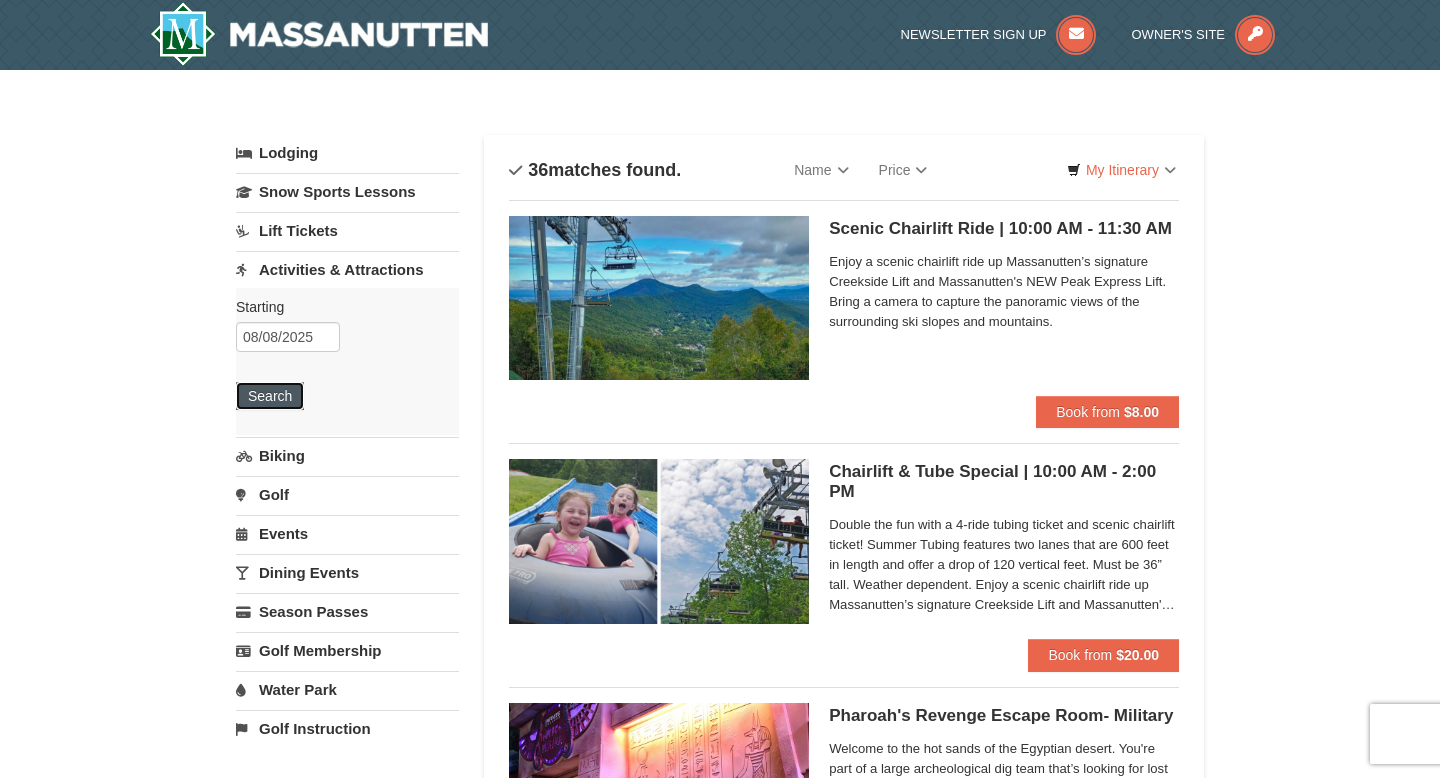 click on "Search" at bounding box center [270, 396] 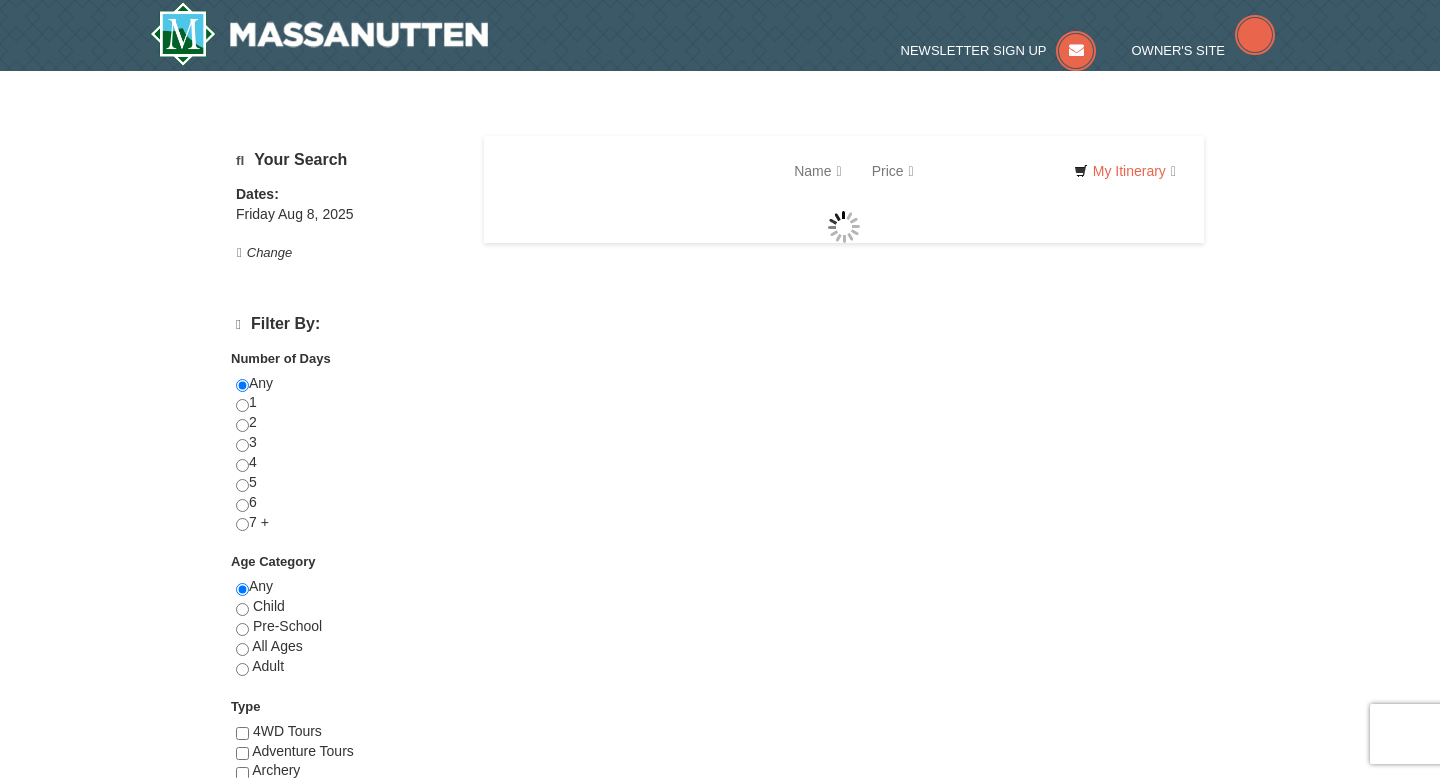 scroll, scrollTop: 0, scrollLeft: 0, axis: both 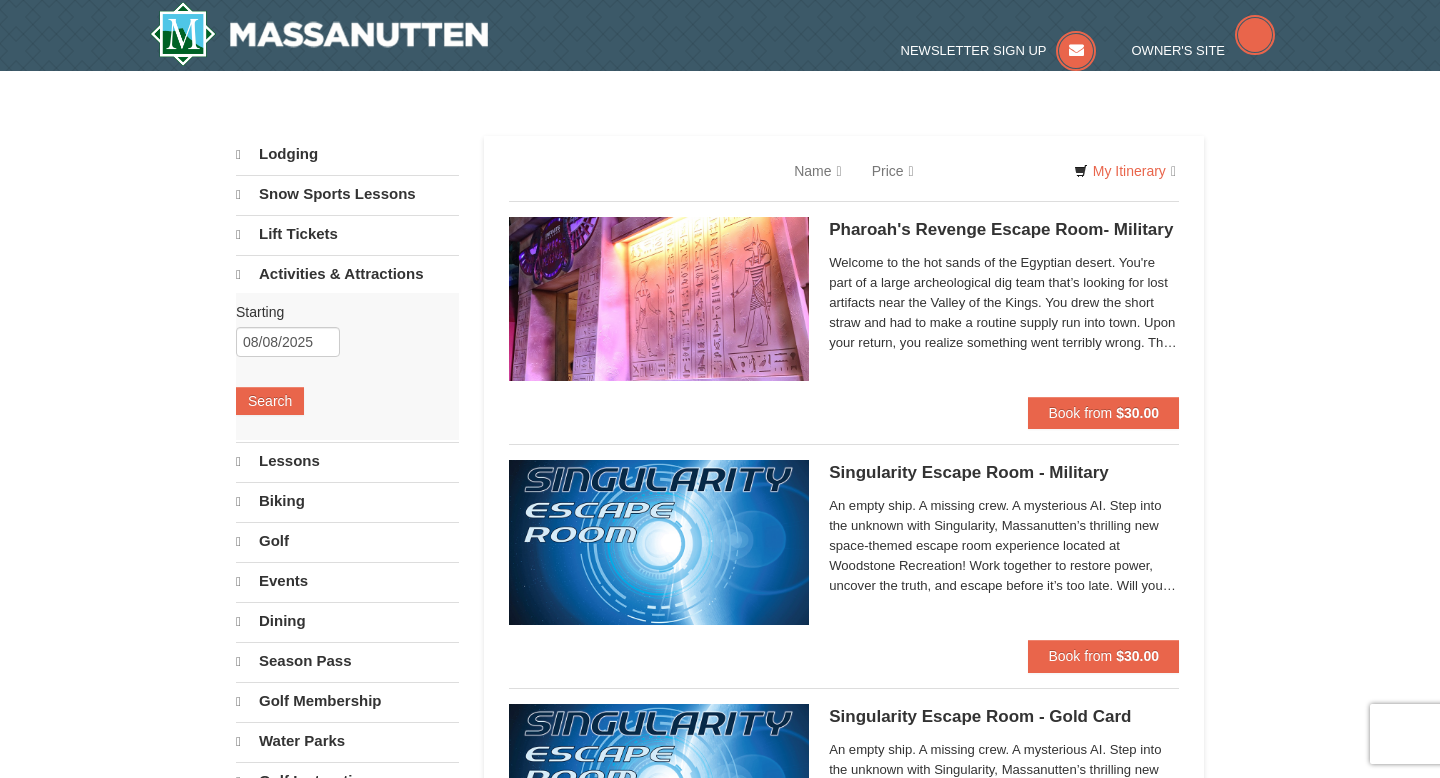 select on "8" 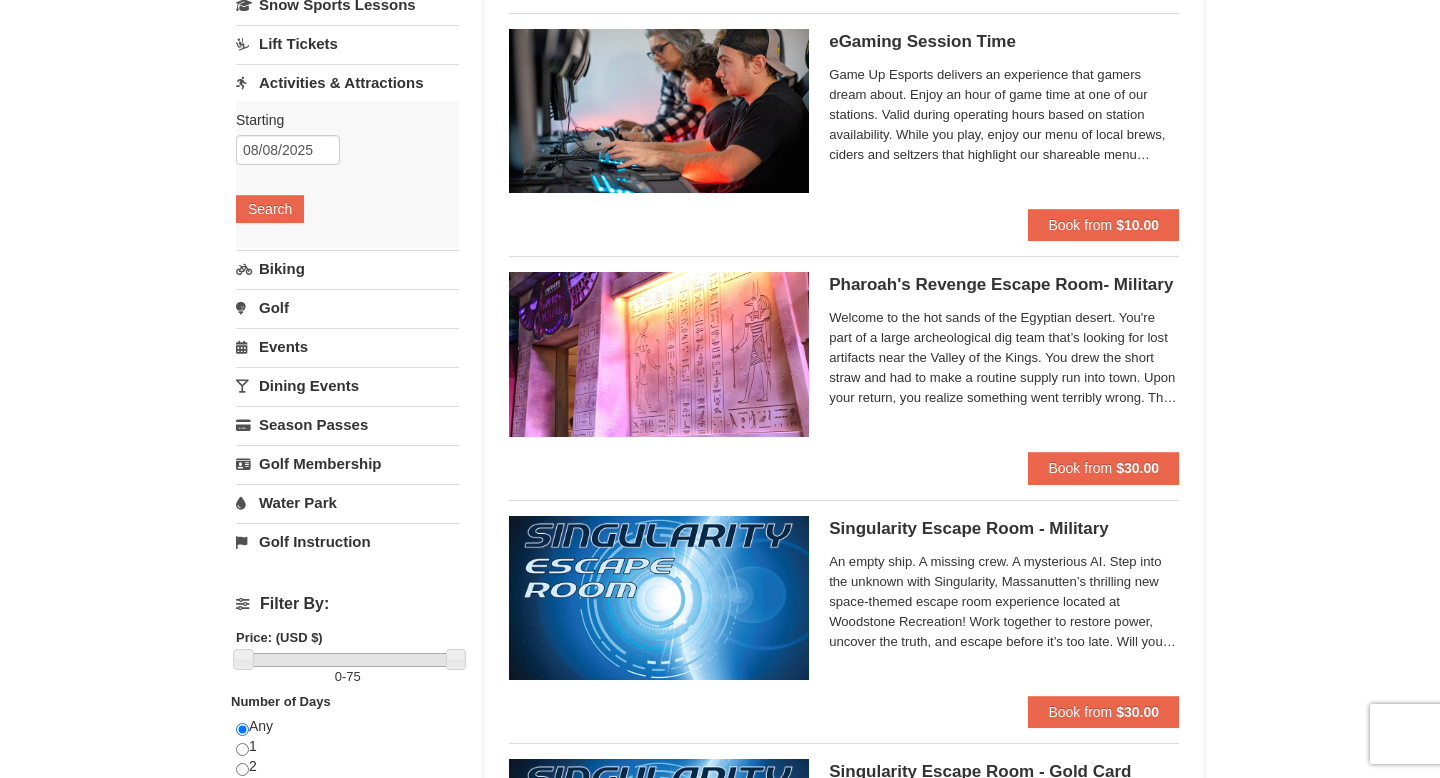 scroll, scrollTop: 0, scrollLeft: 0, axis: both 